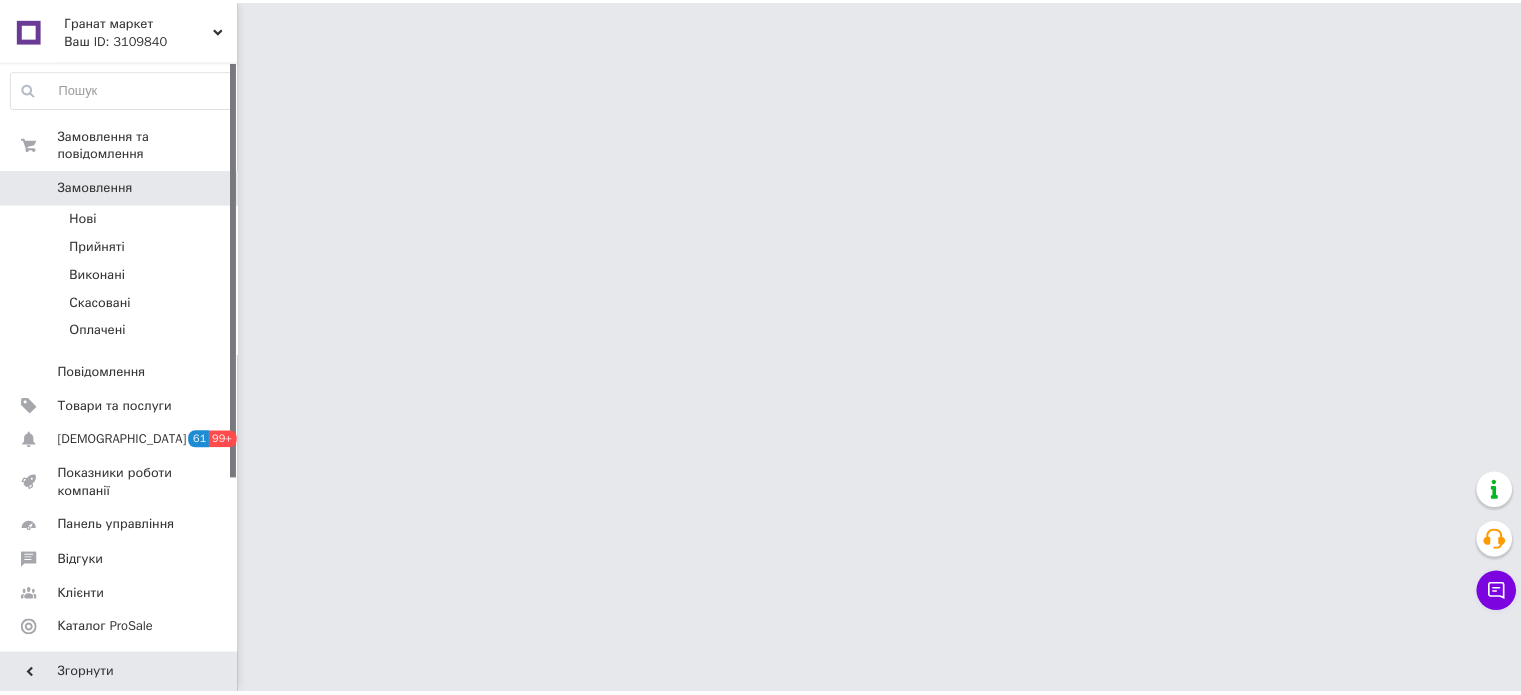 scroll, scrollTop: 0, scrollLeft: 0, axis: both 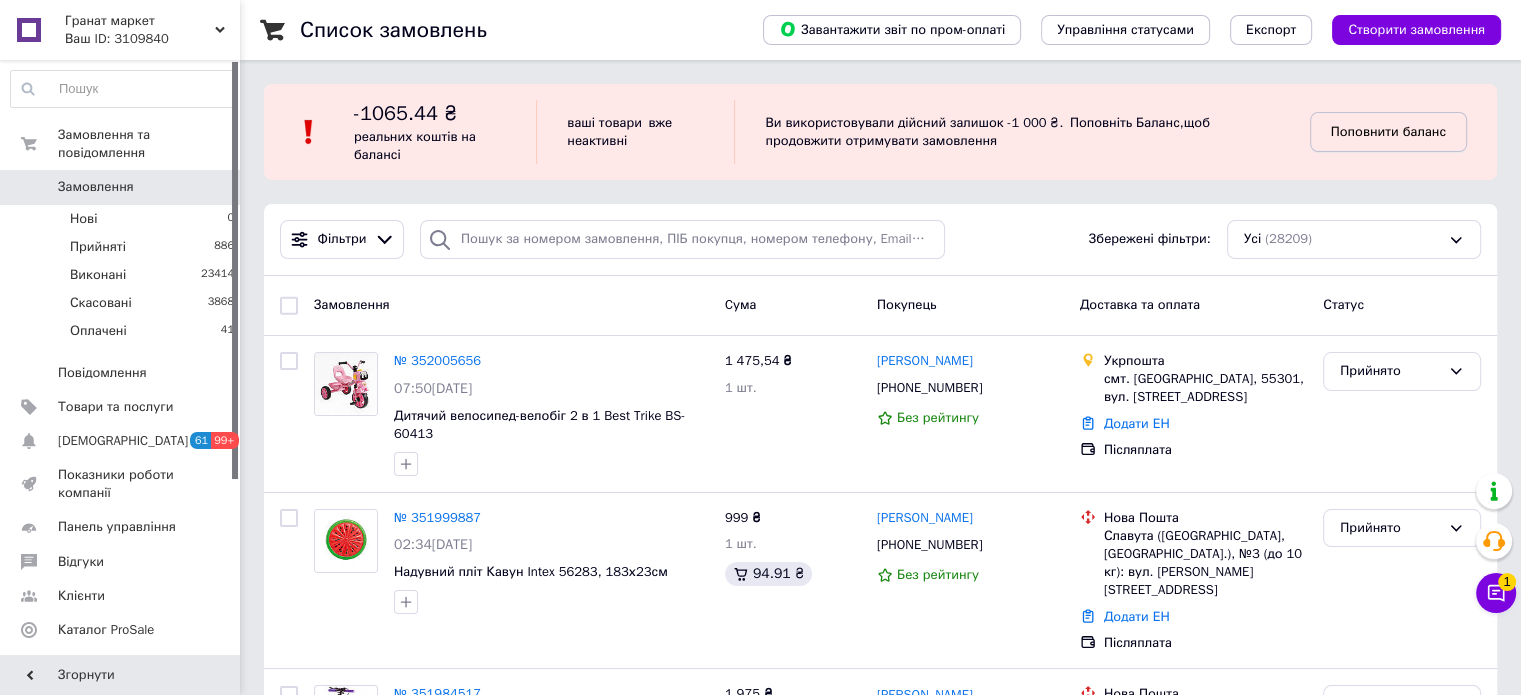 click on "Поповнити баланс" at bounding box center [1388, 131] 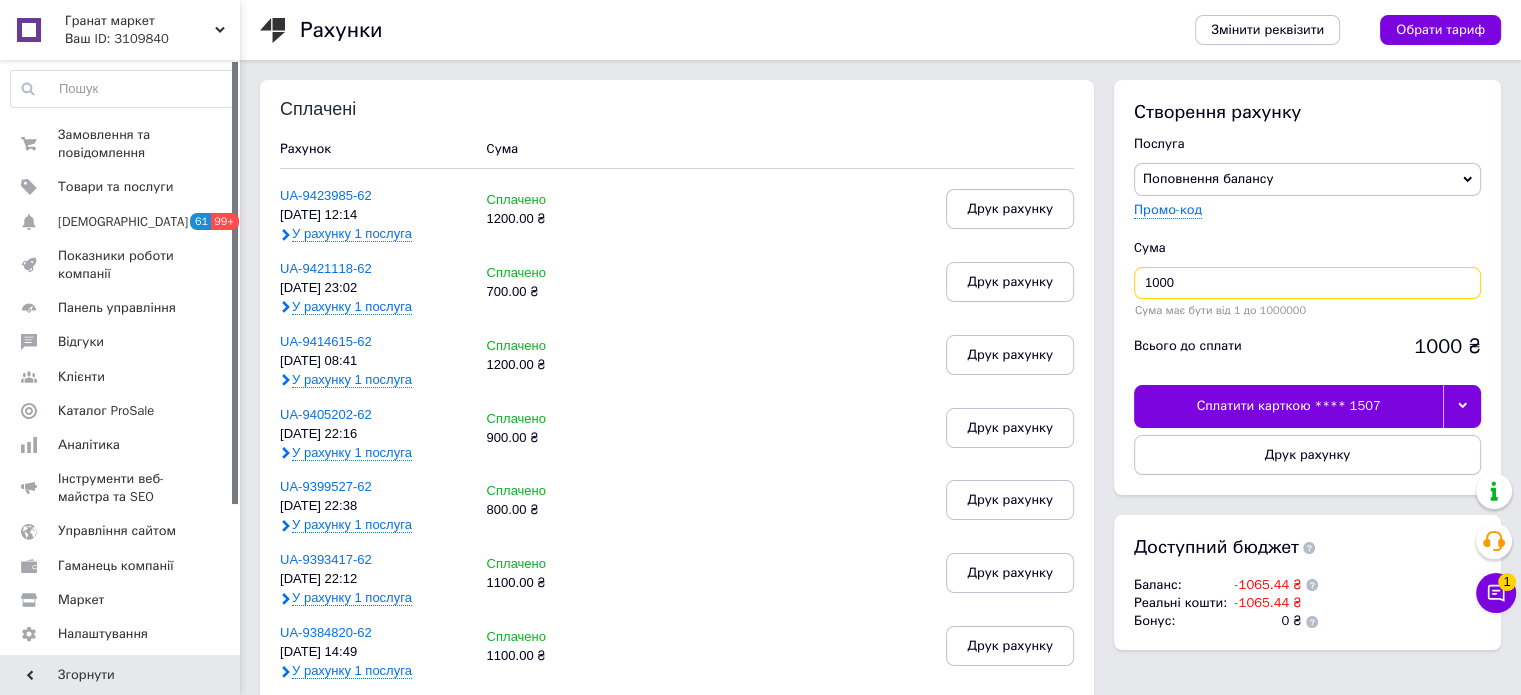 click on "1000" at bounding box center [1307, 283] 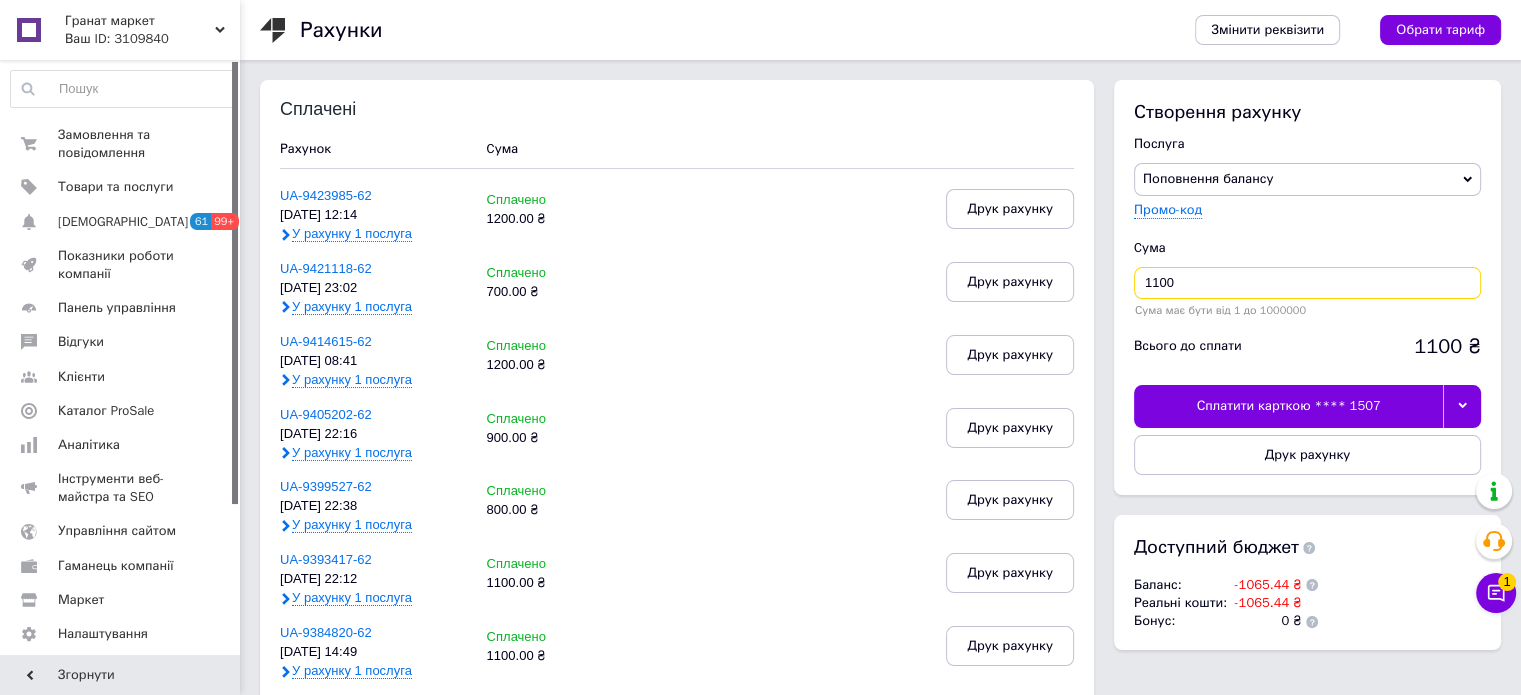 type on "1100" 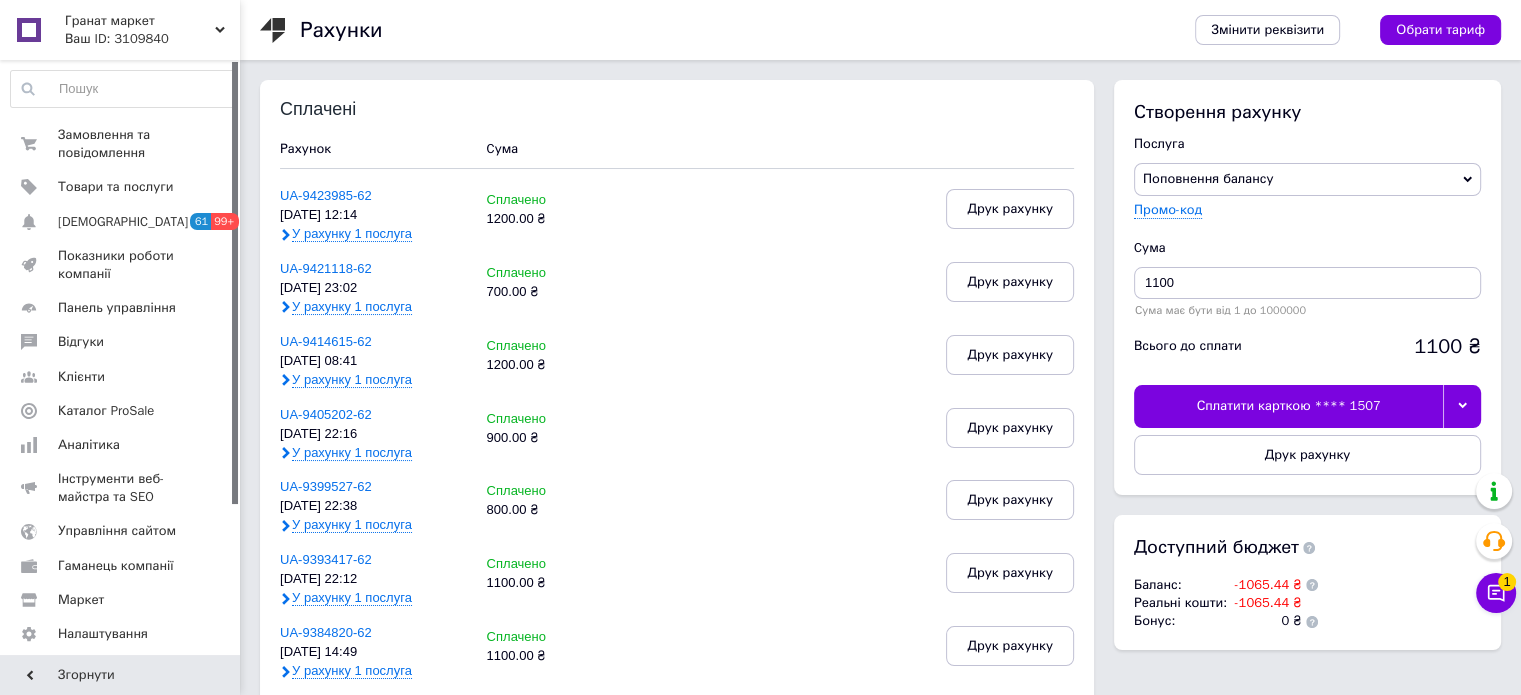 click 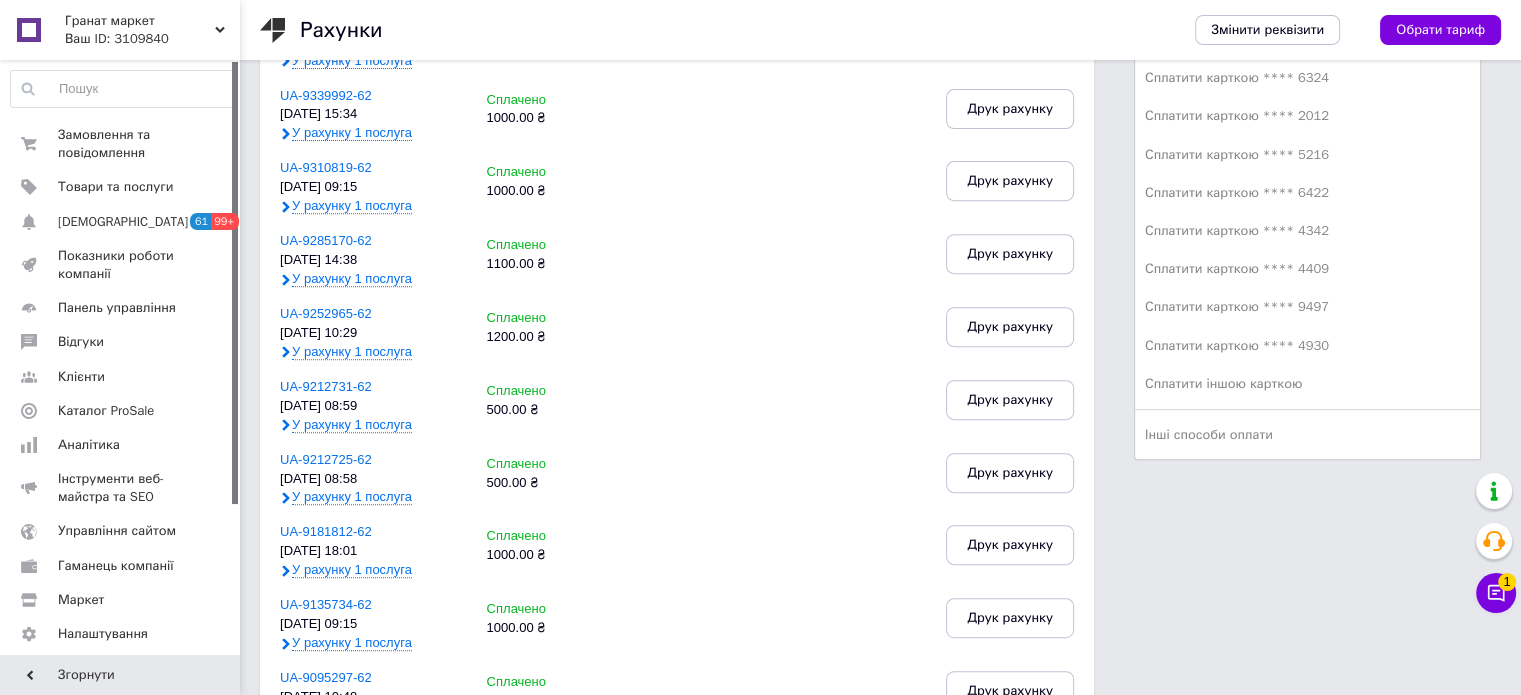 scroll, scrollTop: 800, scrollLeft: 0, axis: vertical 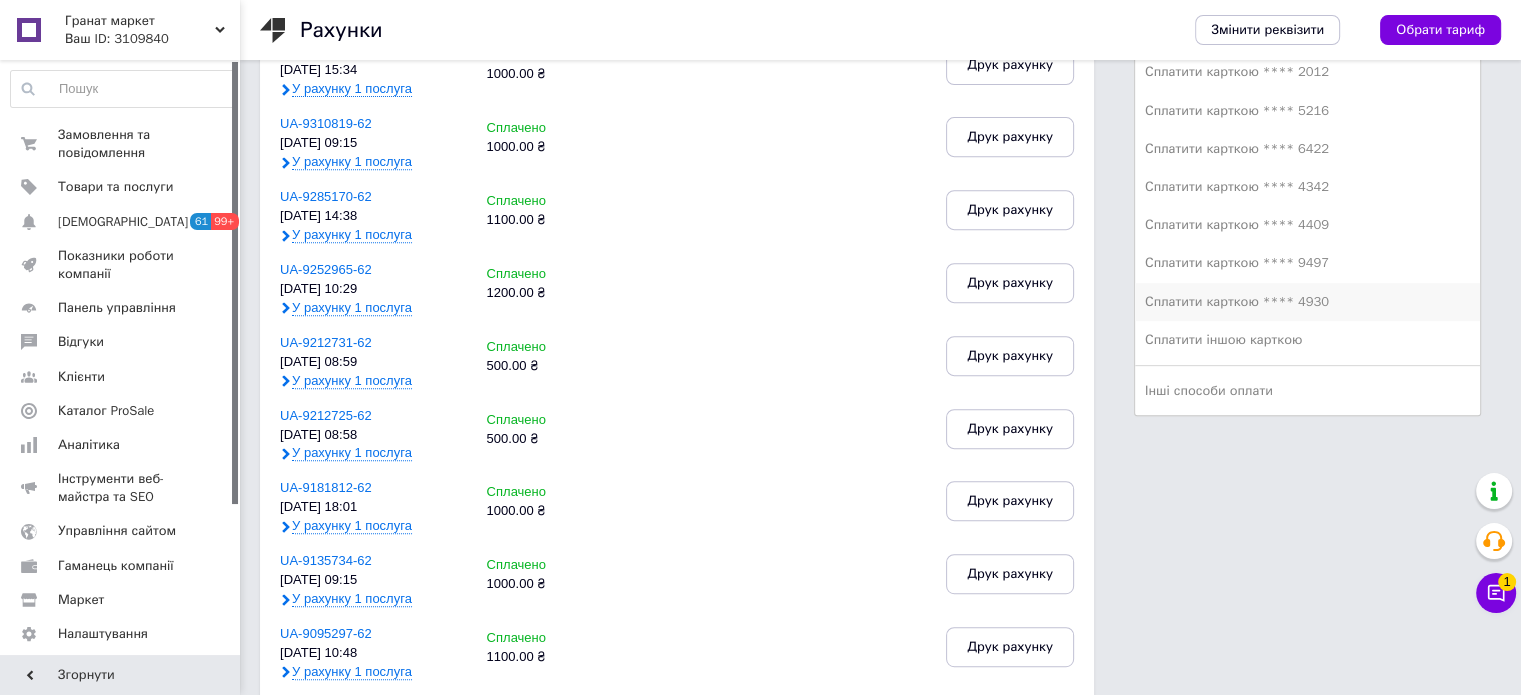 click on "Сплатити карткою  **** 4930" at bounding box center (1307, 302) 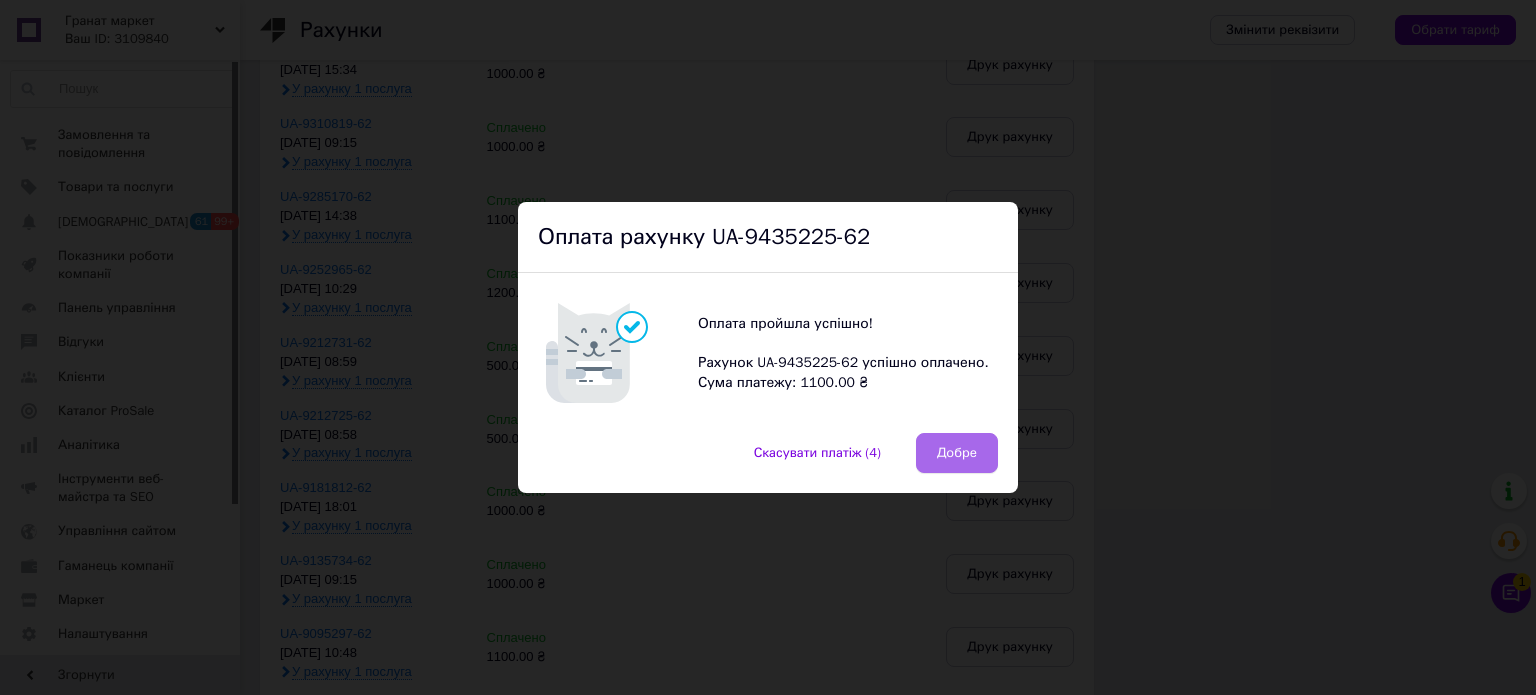 click on "Добре" at bounding box center [957, 453] 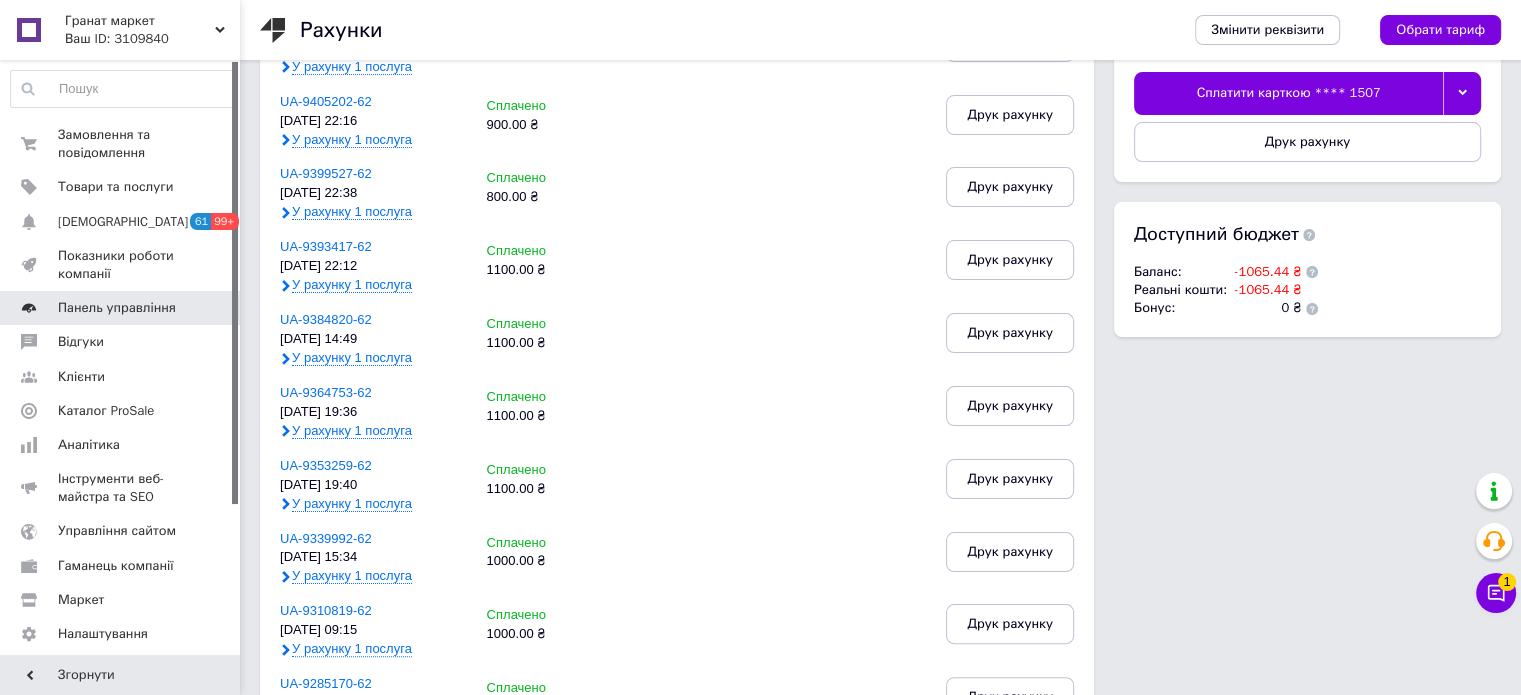 scroll, scrollTop: 300, scrollLeft: 0, axis: vertical 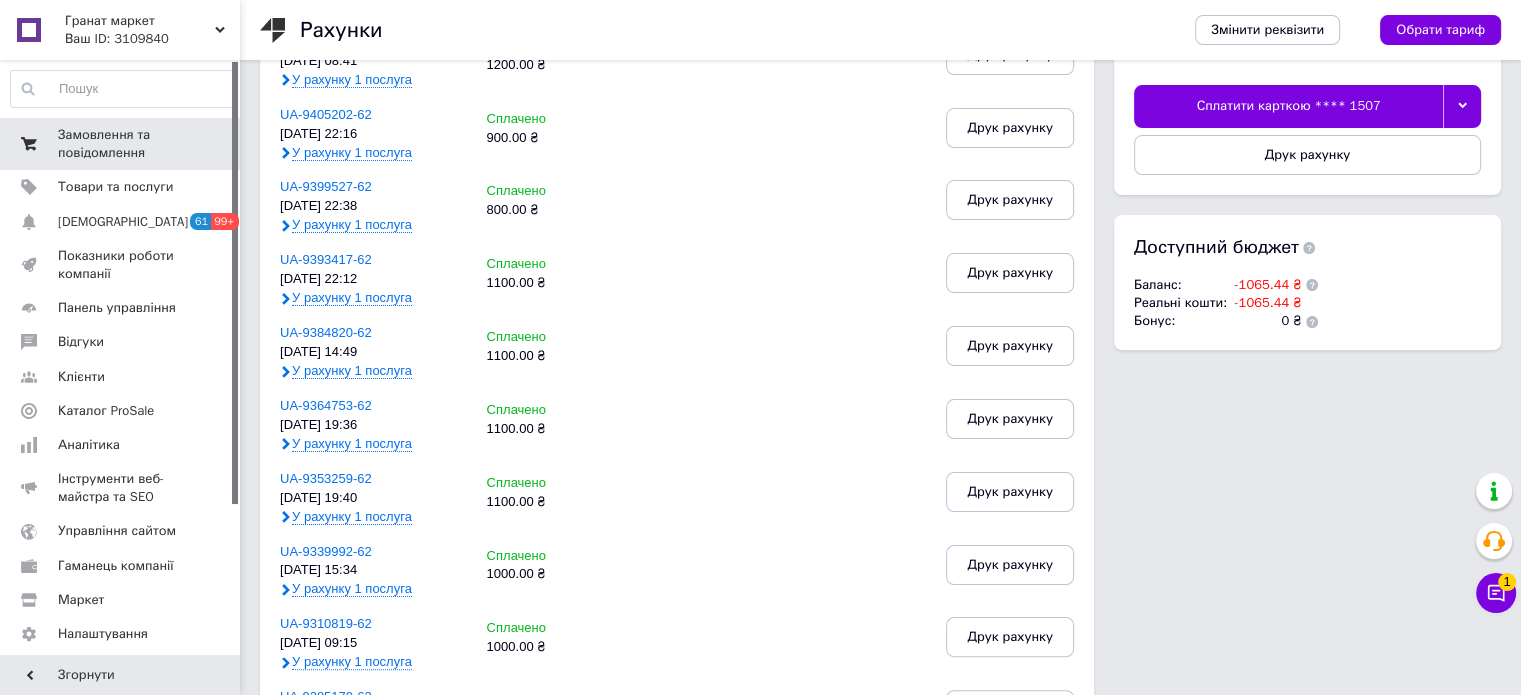 click on "Замовлення та повідомлення" at bounding box center (121, 144) 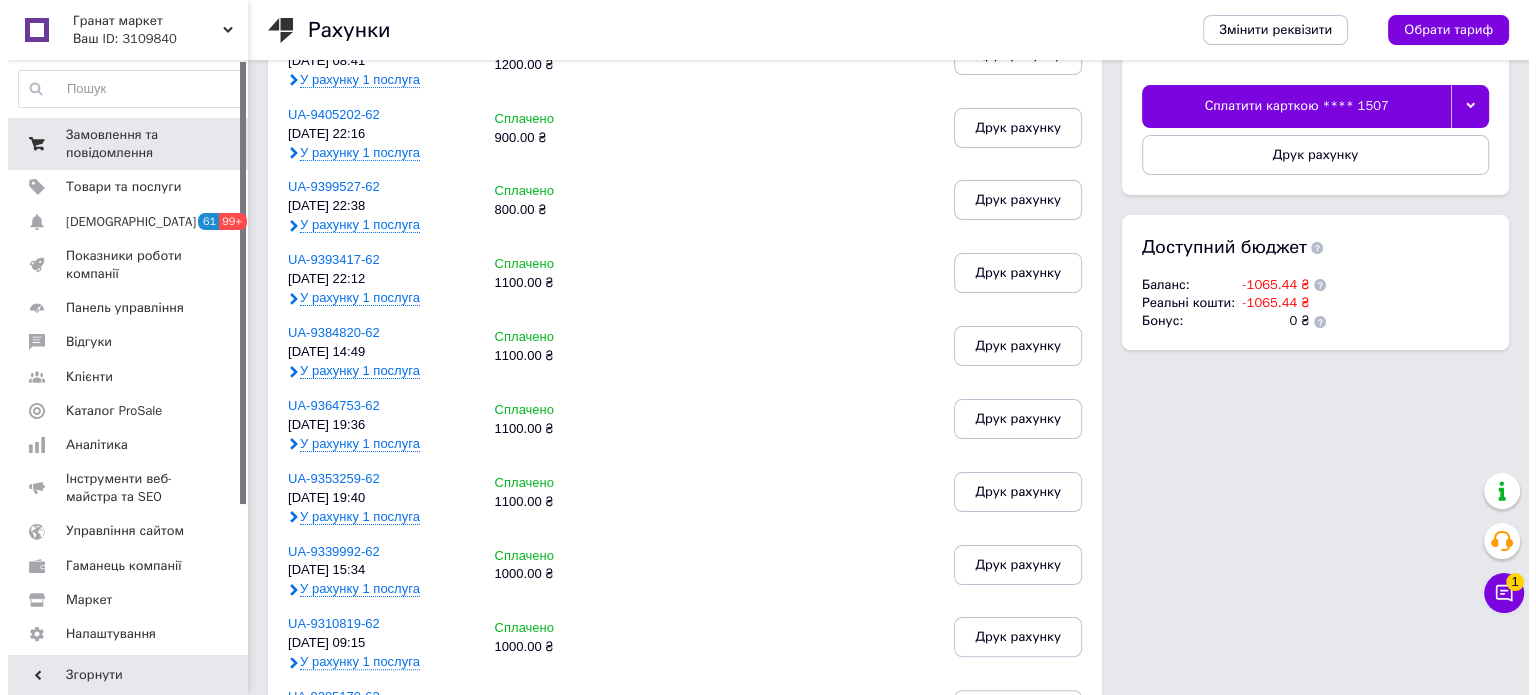 scroll, scrollTop: 0, scrollLeft: 0, axis: both 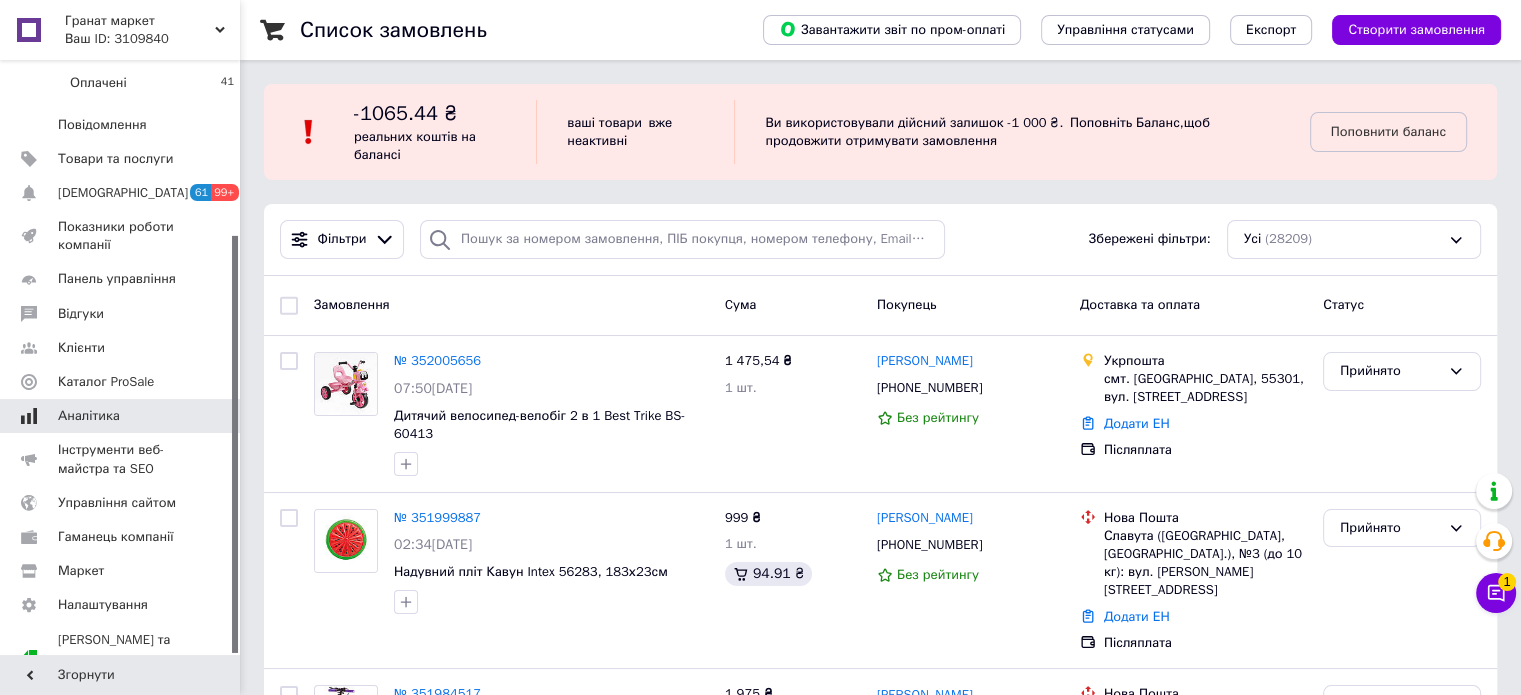 click on "Аналітика" at bounding box center [123, 416] 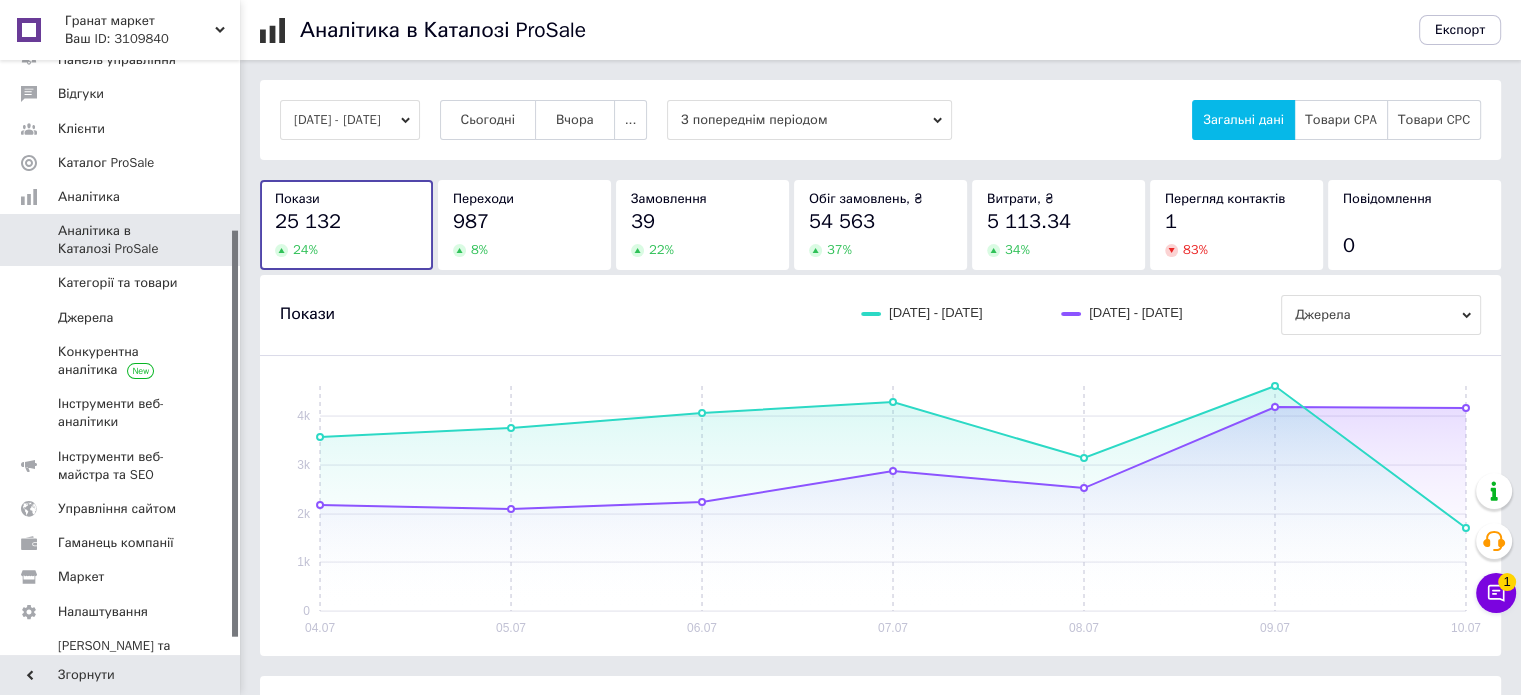 click on "39" at bounding box center [702, 222] 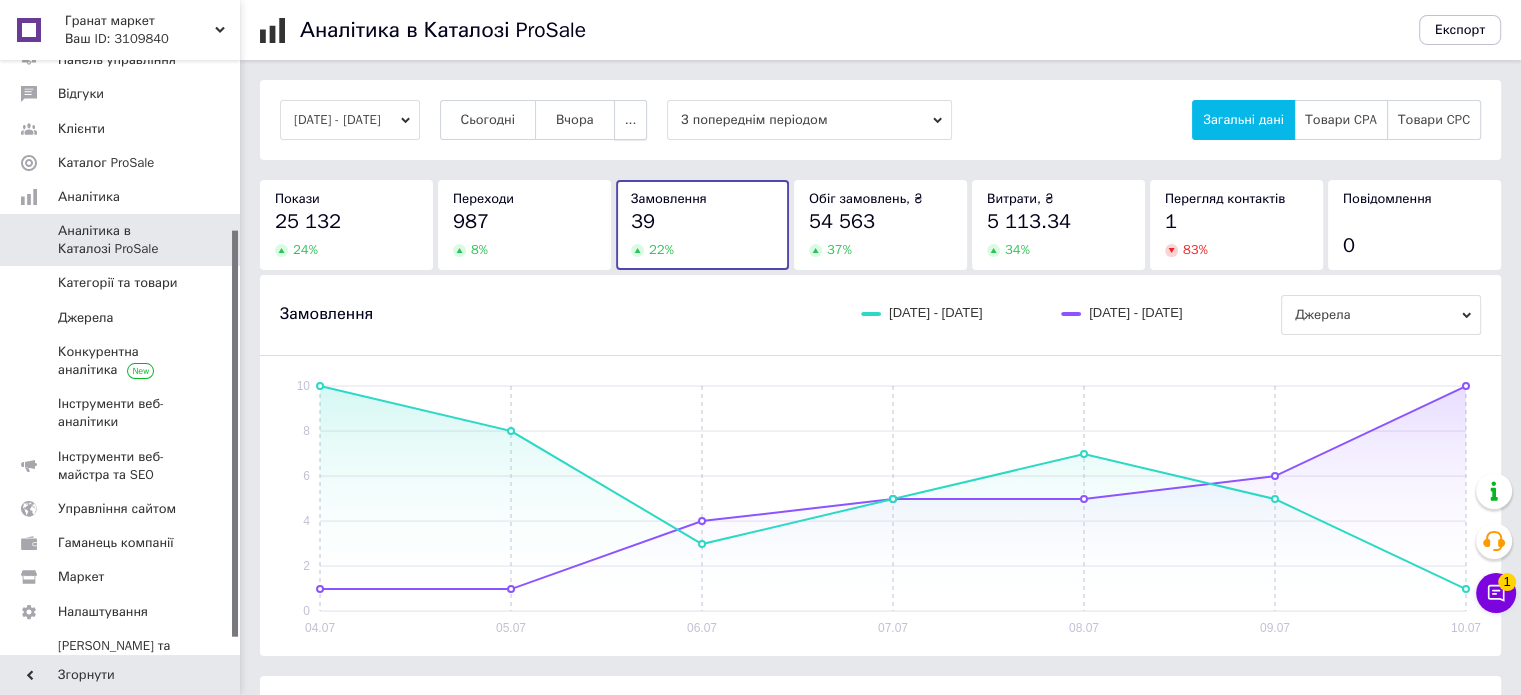 click on "..." at bounding box center [631, 120] 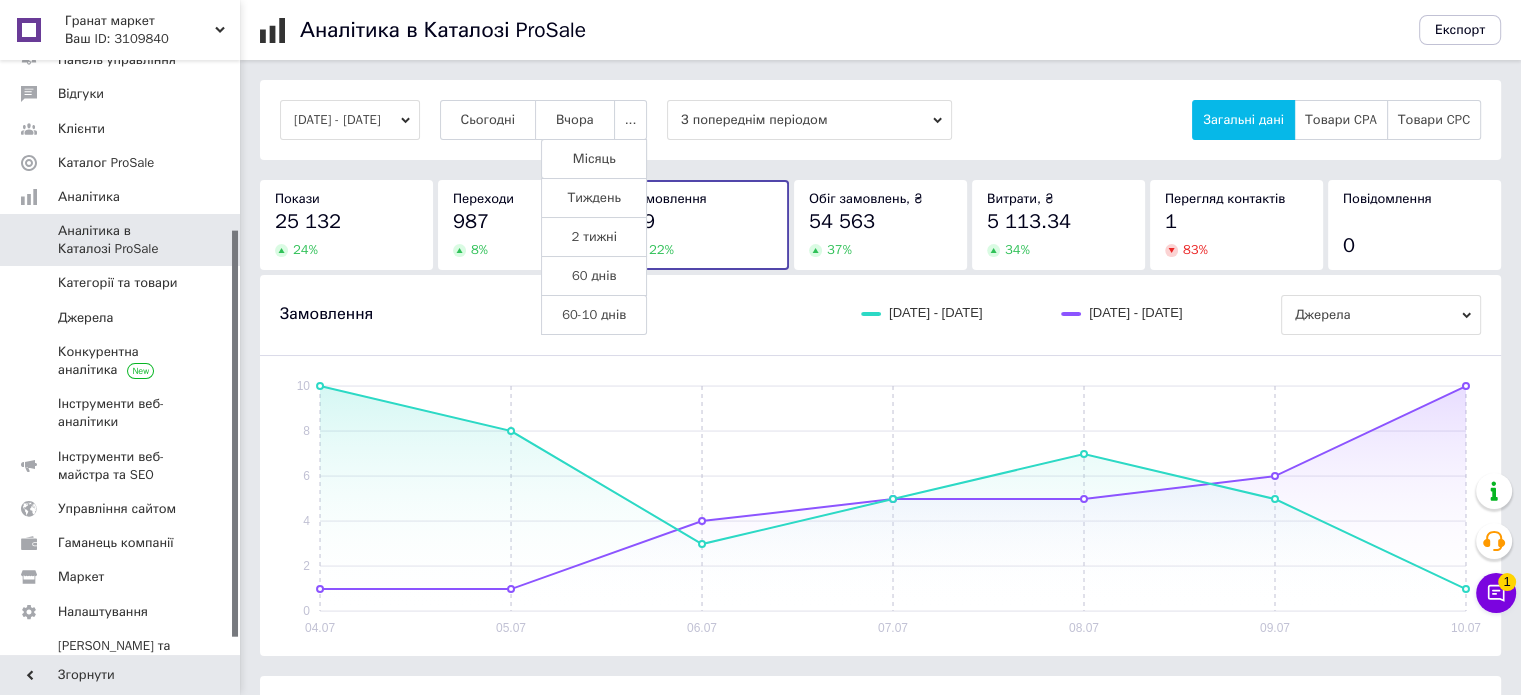 click on "Місяць" at bounding box center (594, 159) 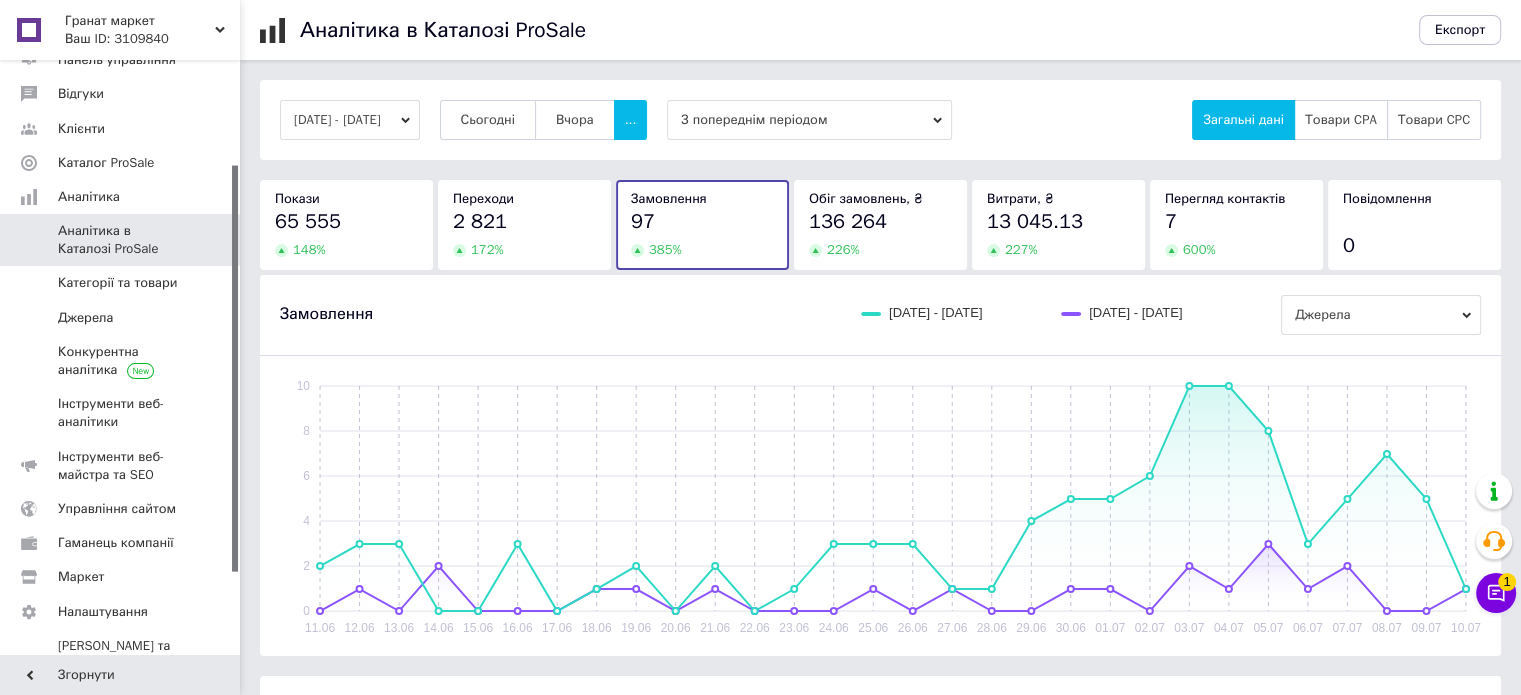scroll, scrollTop: 0, scrollLeft: 0, axis: both 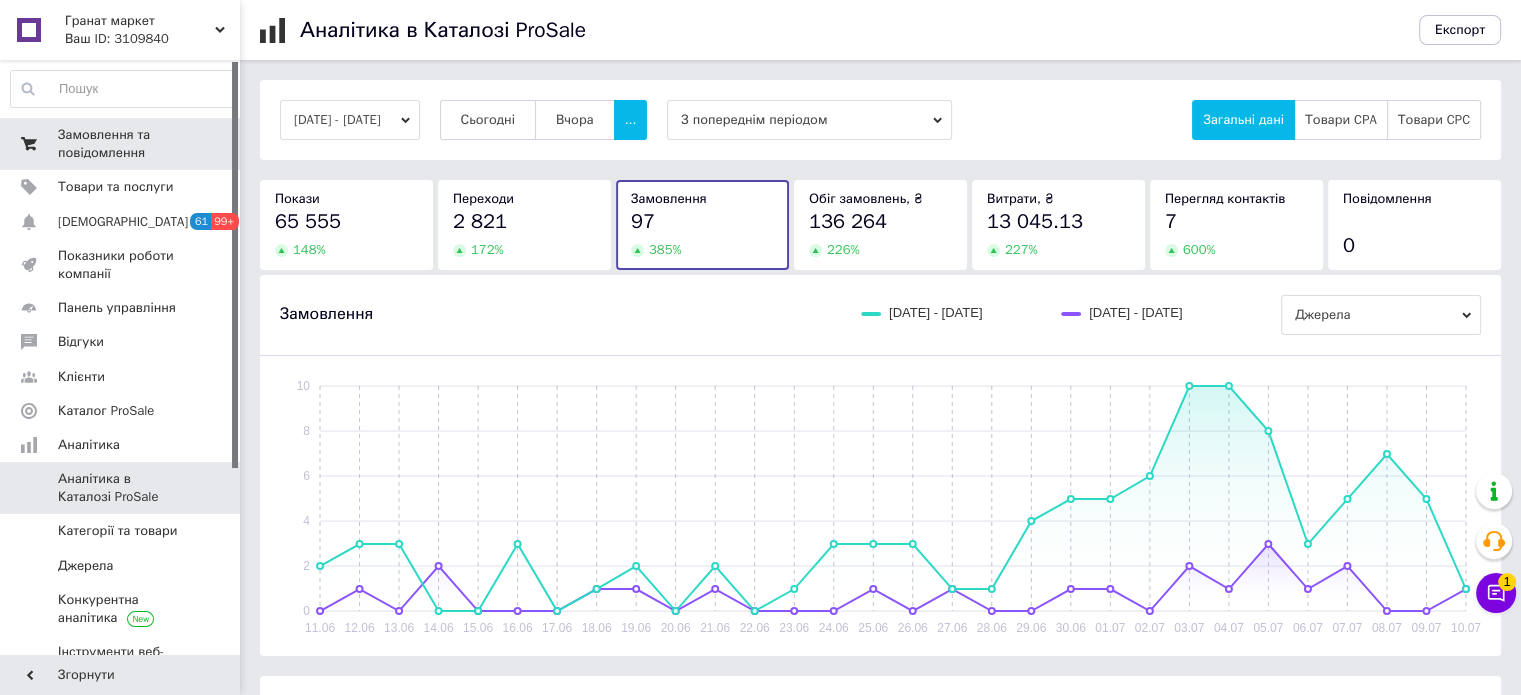 click on "Замовлення та повідомлення" at bounding box center (121, 144) 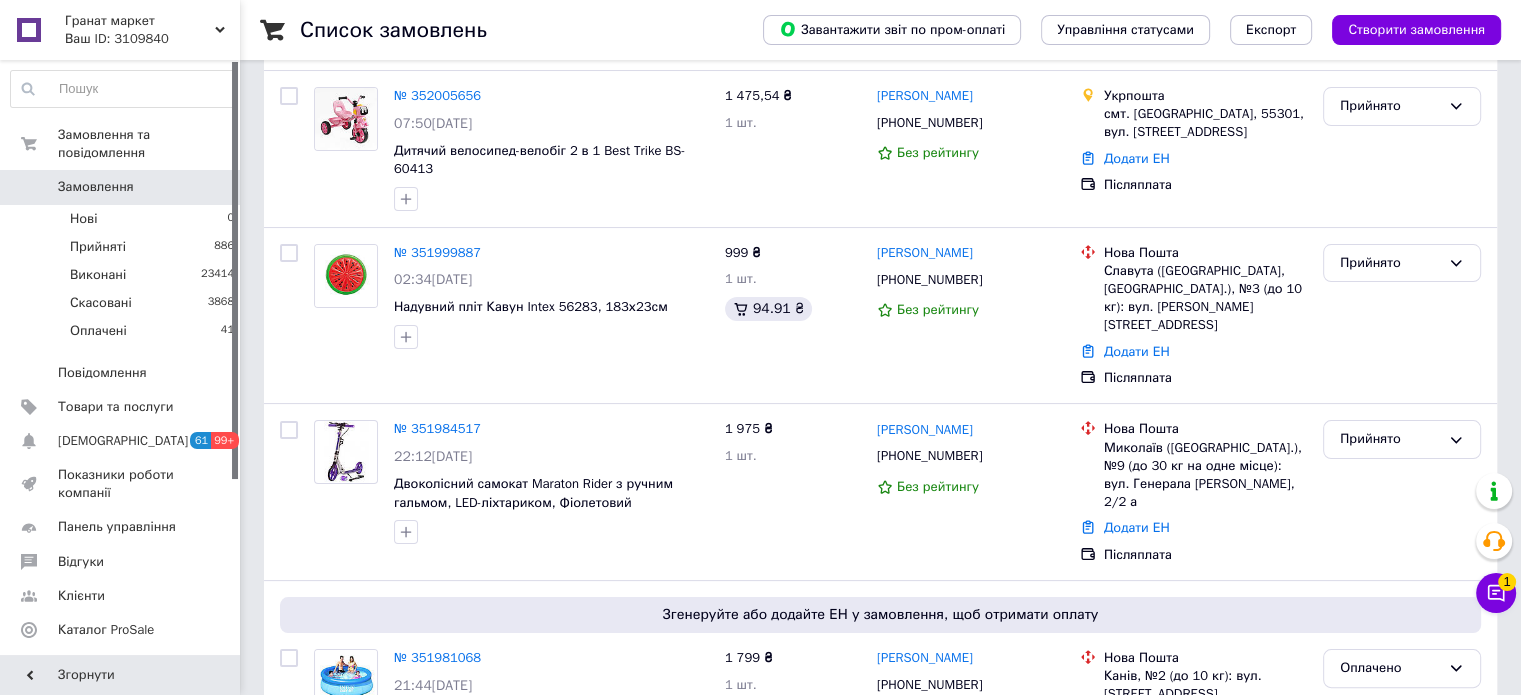 scroll, scrollTop: 300, scrollLeft: 0, axis: vertical 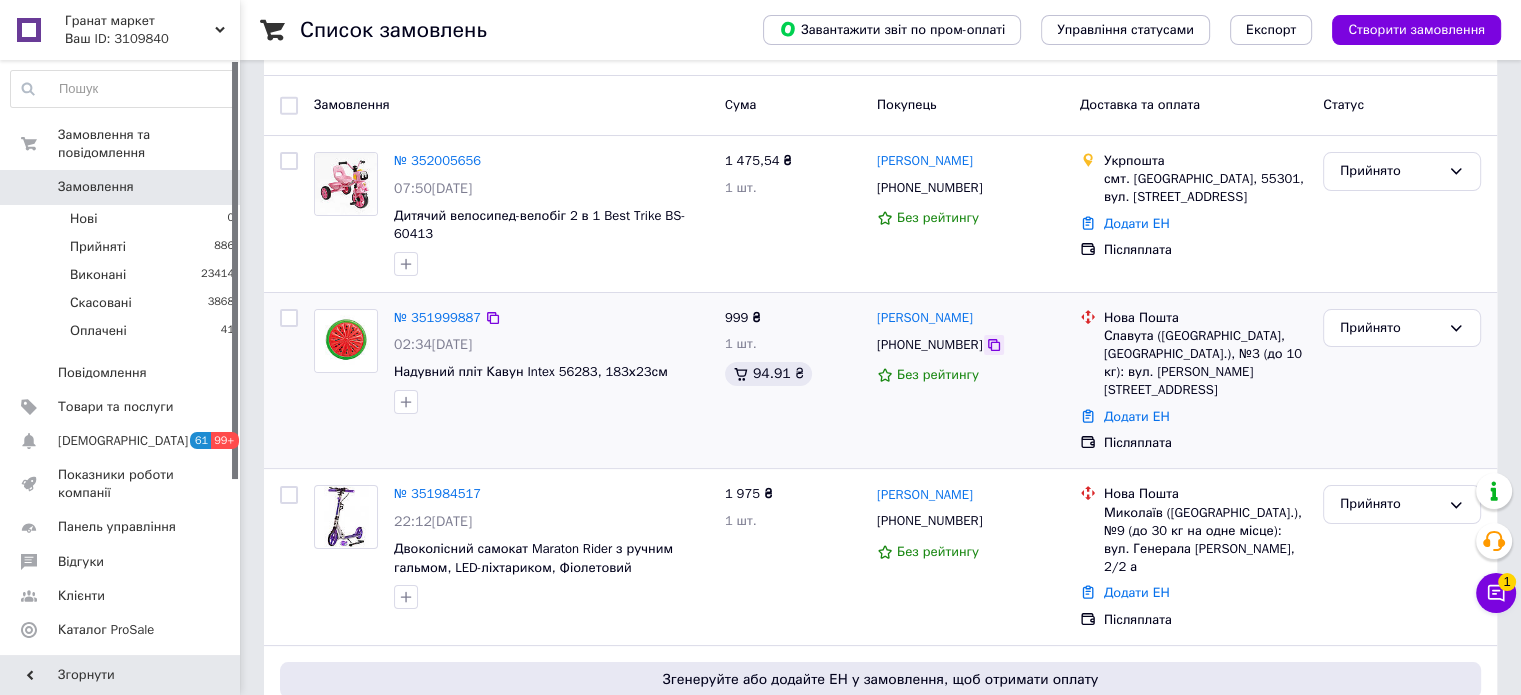 click 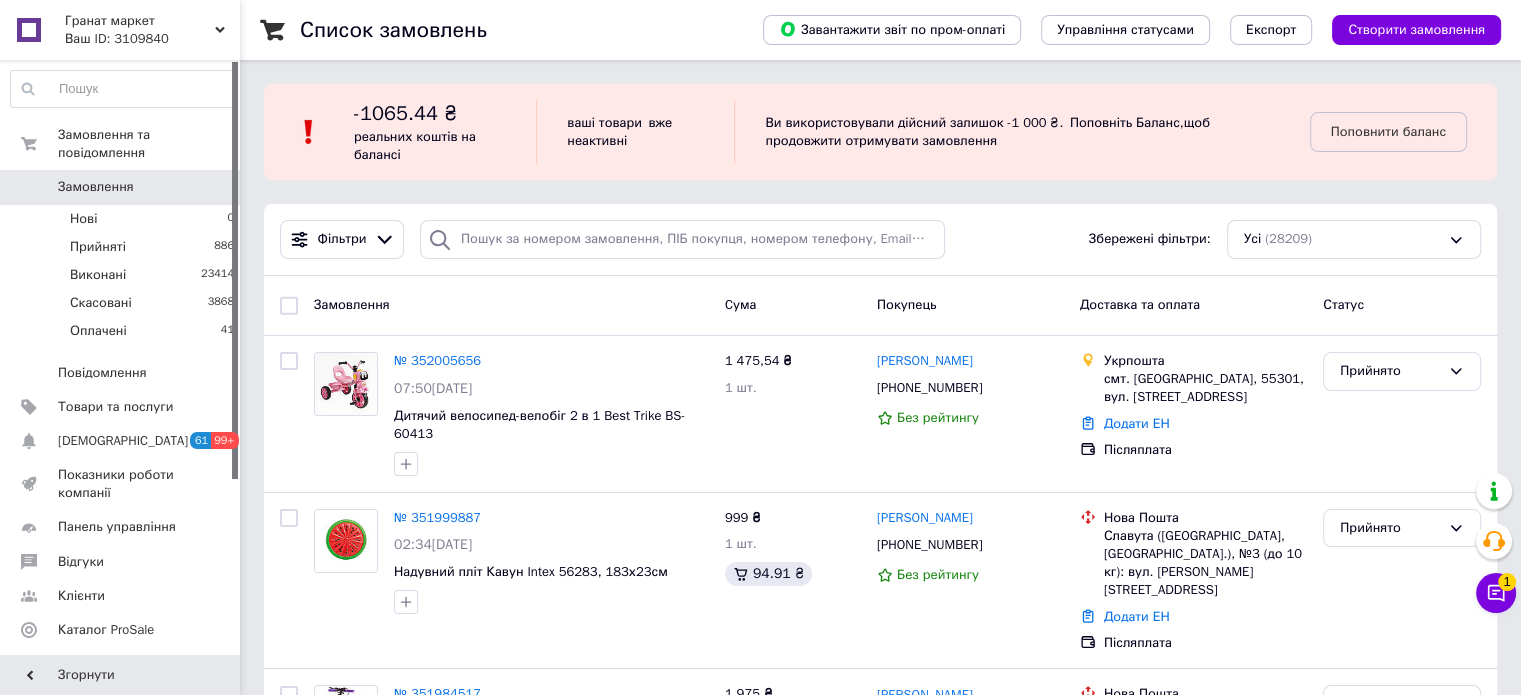 scroll, scrollTop: 100, scrollLeft: 0, axis: vertical 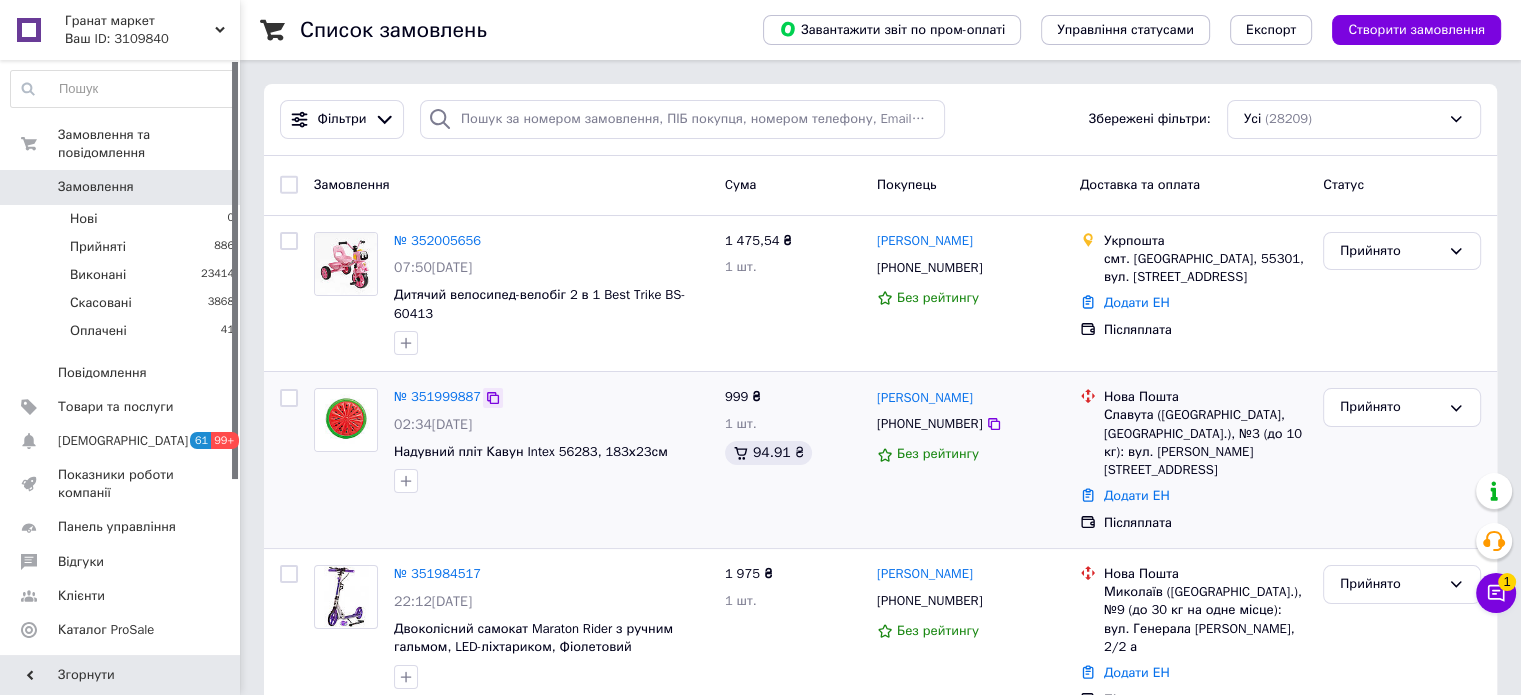 click 